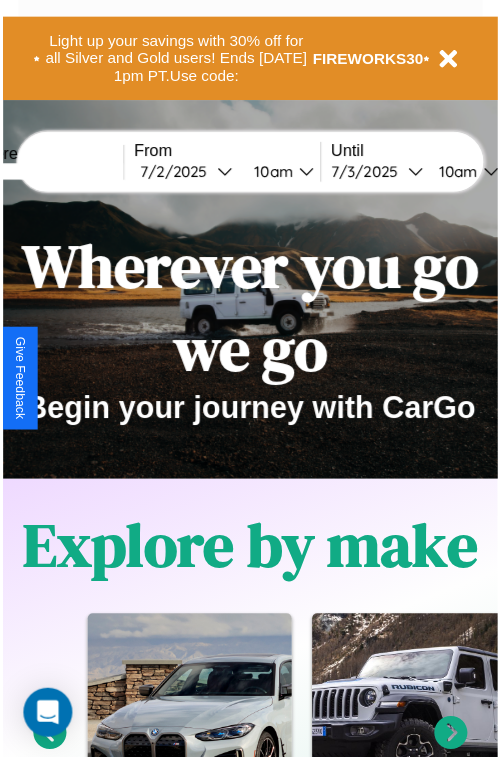scroll, scrollTop: 0, scrollLeft: 0, axis: both 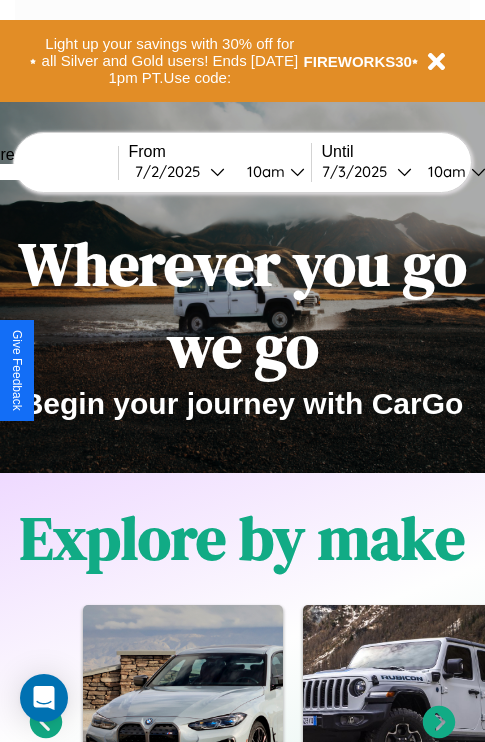 click at bounding box center [43, 172] 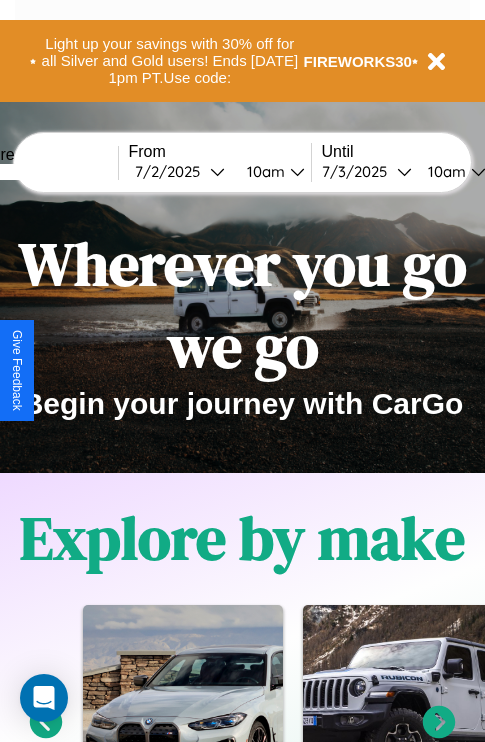 type on "*****" 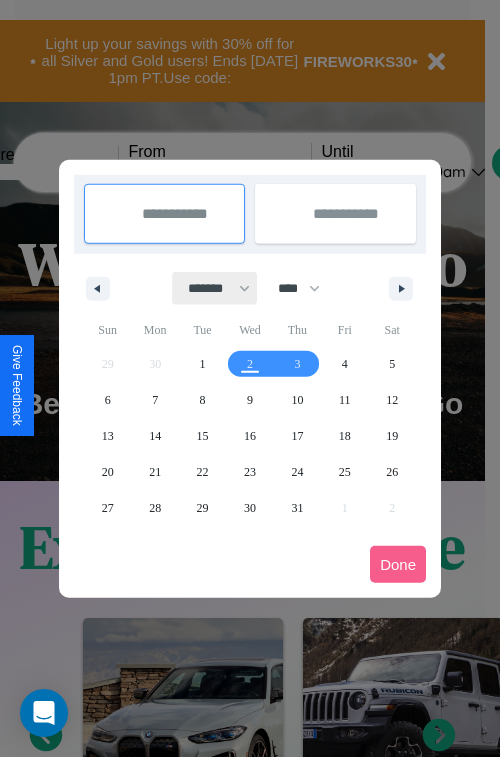 click on "******* ******** ***** ***** *** **** **** ****** ********* ******* ******** ********" at bounding box center [215, 288] 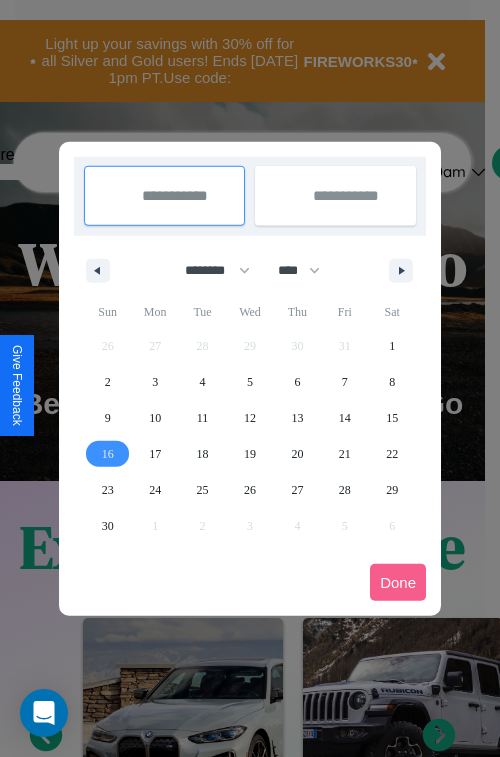 click on "16" at bounding box center [108, 454] 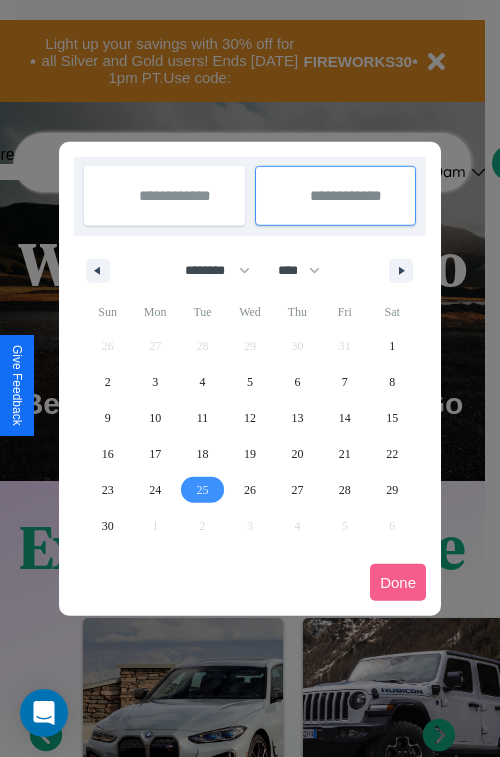 click on "25" at bounding box center (203, 490) 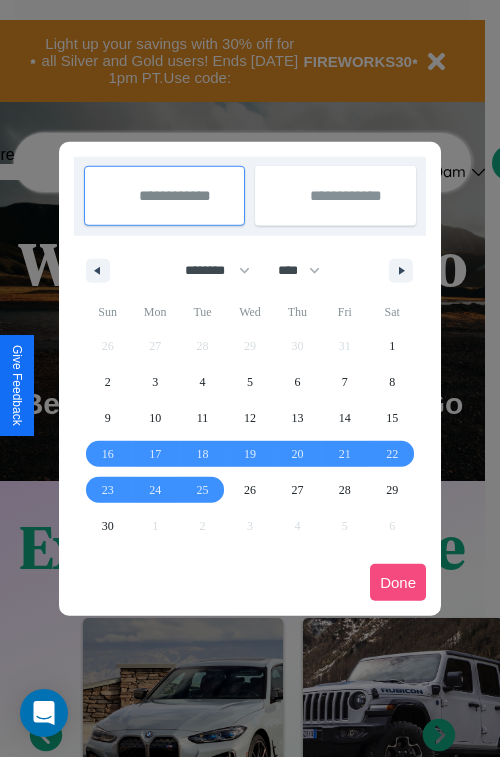 click on "Done" at bounding box center [398, 582] 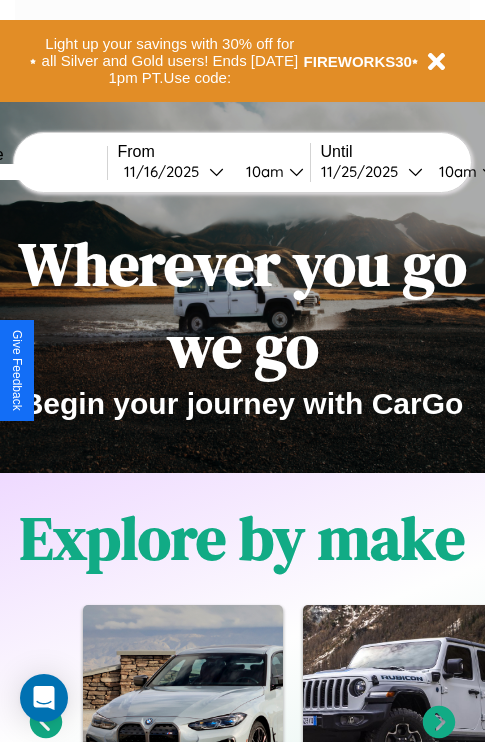 click on "10am" at bounding box center (455, 171) 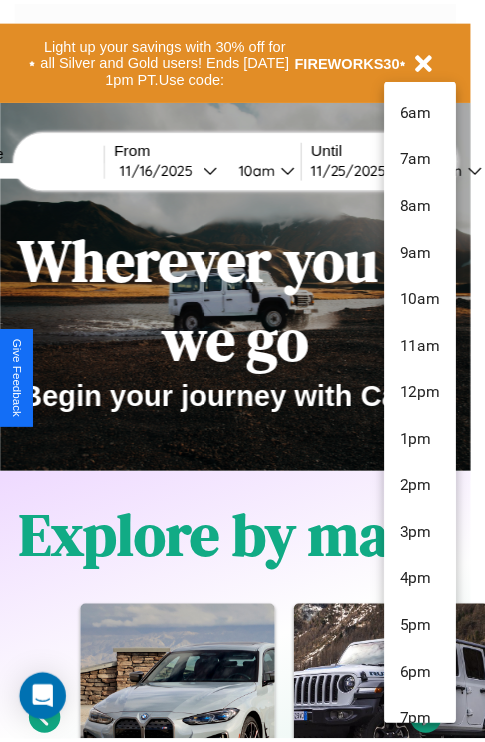 scroll, scrollTop: 211, scrollLeft: 0, axis: vertical 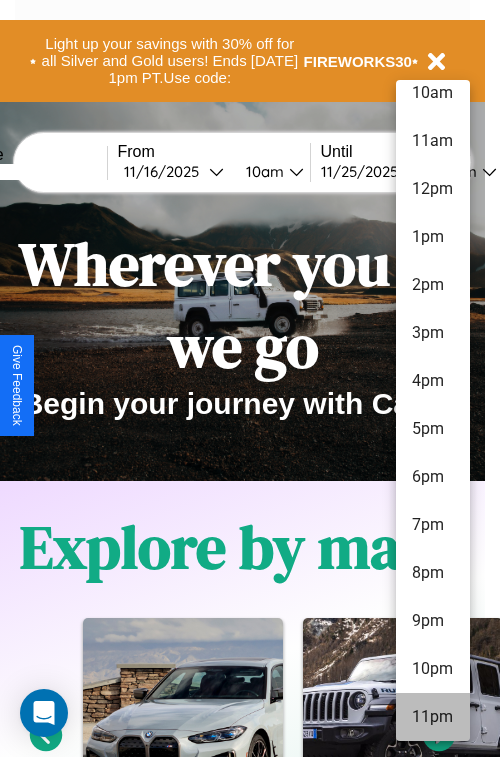 click on "11pm" at bounding box center [433, 717] 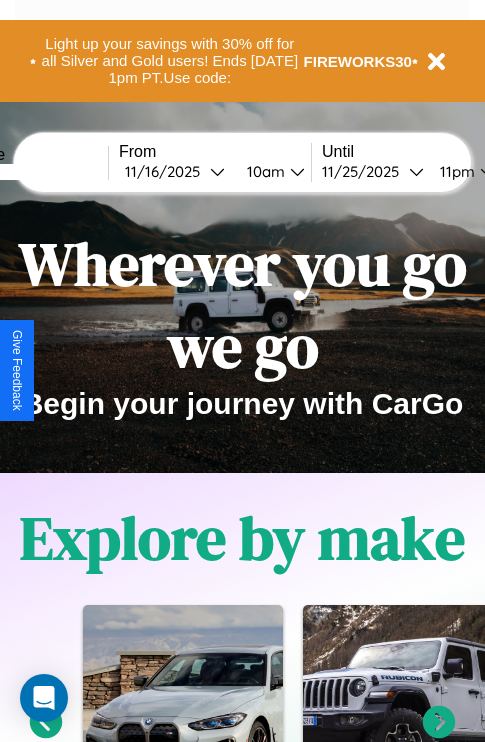 scroll, scrollTop: 0, scrollLeft: 77, axis: horizontal 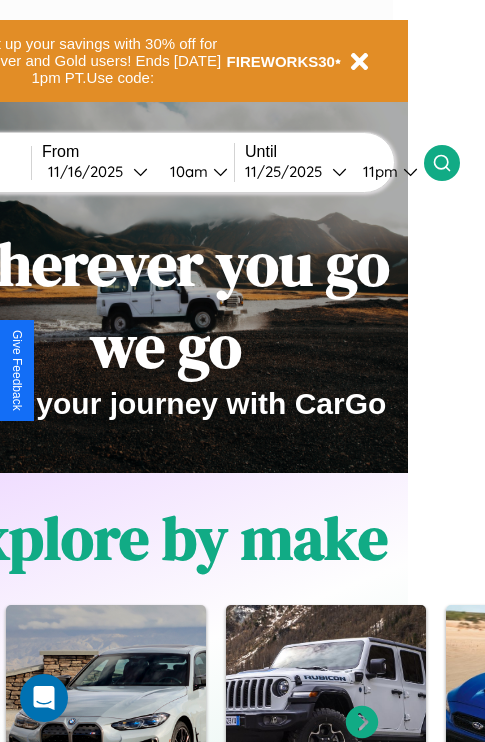 click 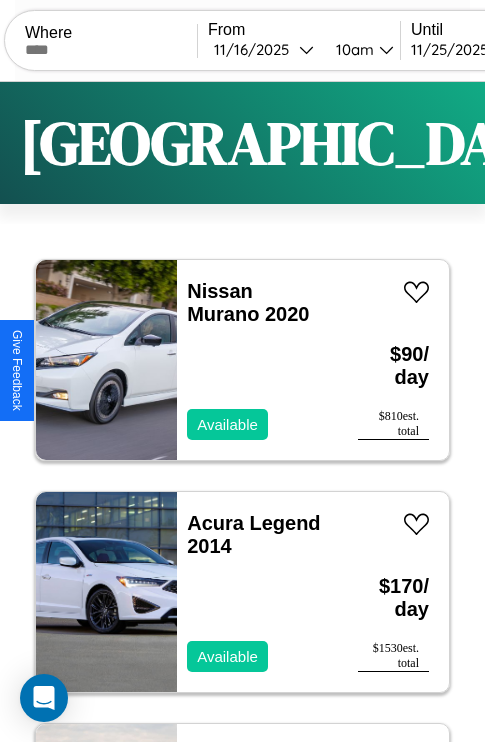 scroll, scrollTop: 95, scrollLeft: 0, axis: vertical 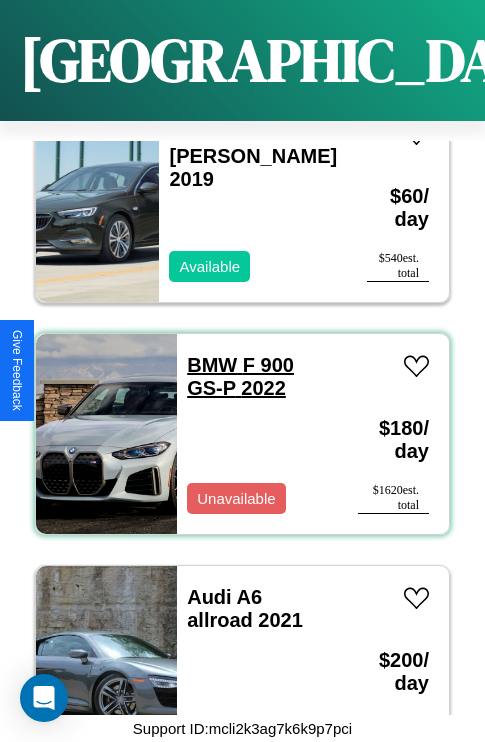 click on "BMW   F 900 GS-P   2022" at bounding box center [240, 376] 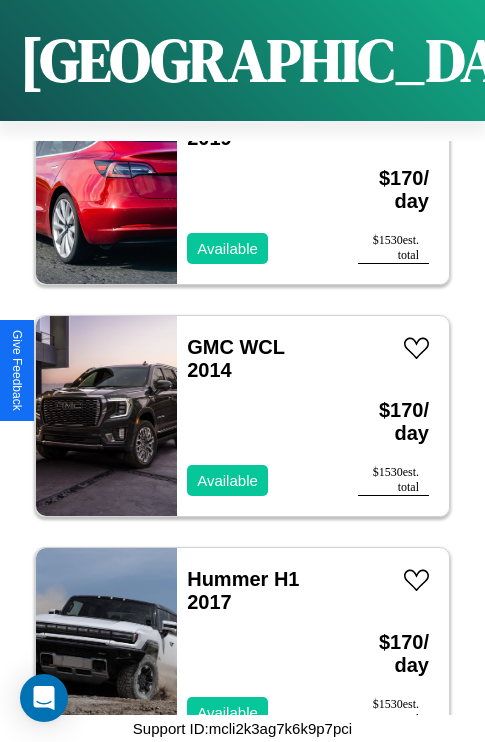 scroll, scrollTop: 18403, scrollLeft: 0, axis: vertical 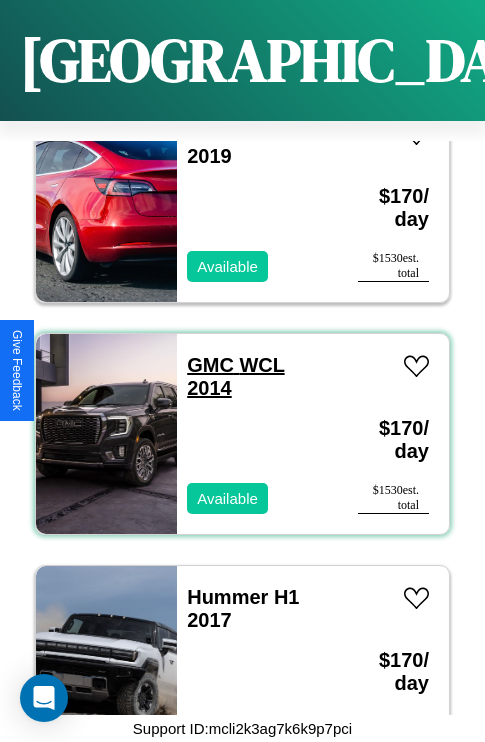 click on "GMC   WCL   2014" at bounding box center [235, 376] 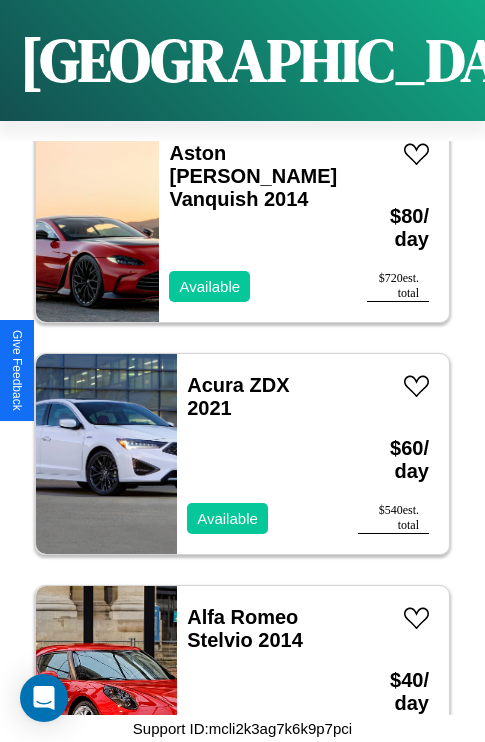 scroll, scrollTop: 2627, scrollLeft: 0, axis: vertical 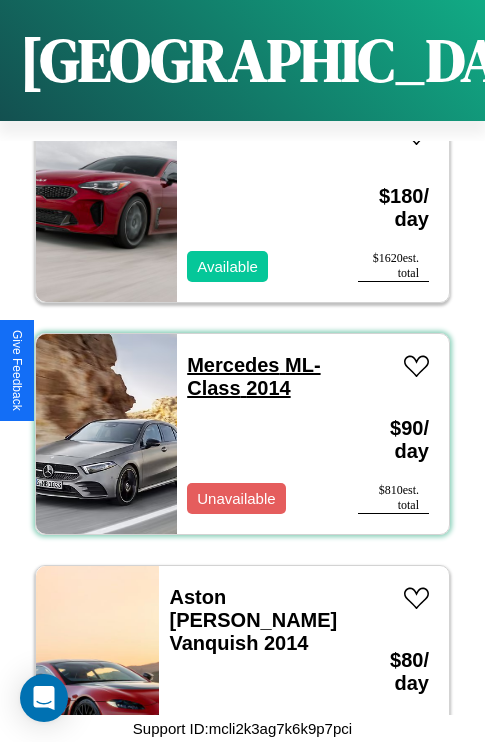 click on "Mercedes   ML-Class   2014" at bounding box center [253, 376] 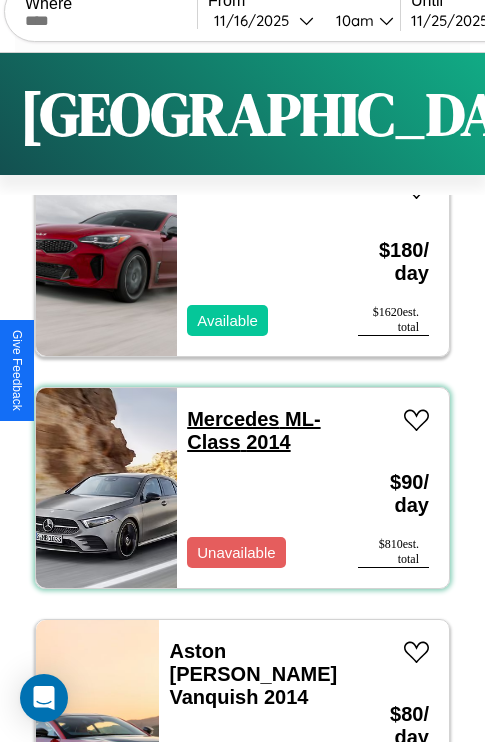 scroll, scrollTop: 0, scrollLeft: 0, axis: both 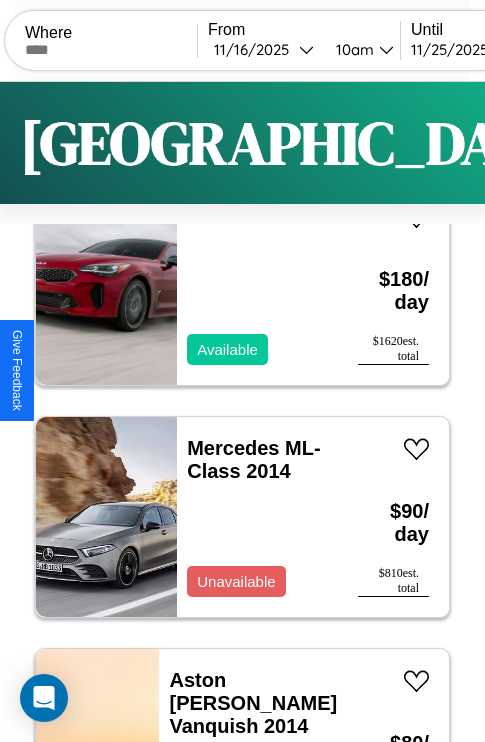 click on "Filters" at bounding box center (640, 143) 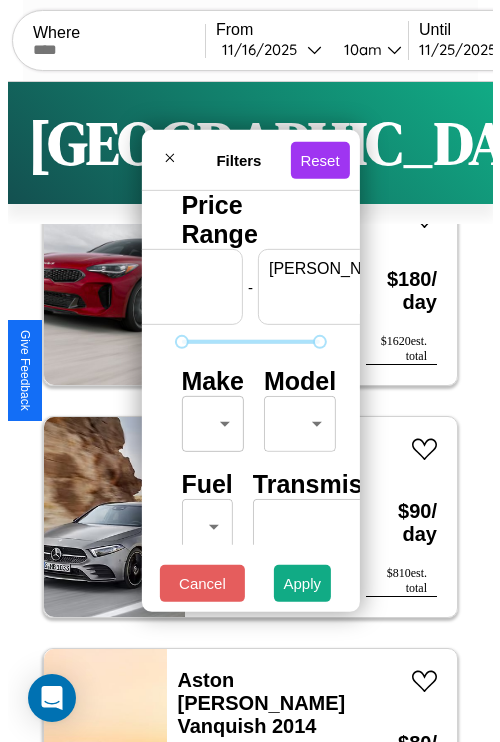 scroll, scrollTop: 0, scrollLeft: 124, axis: horizontal 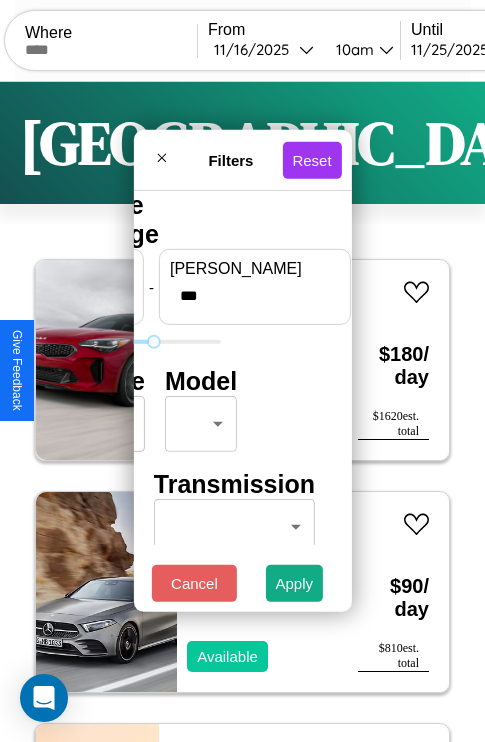 type on "***" 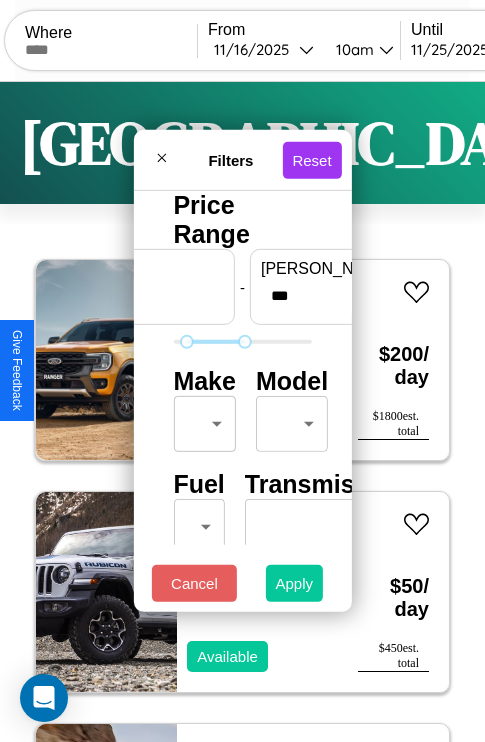 type on "**" 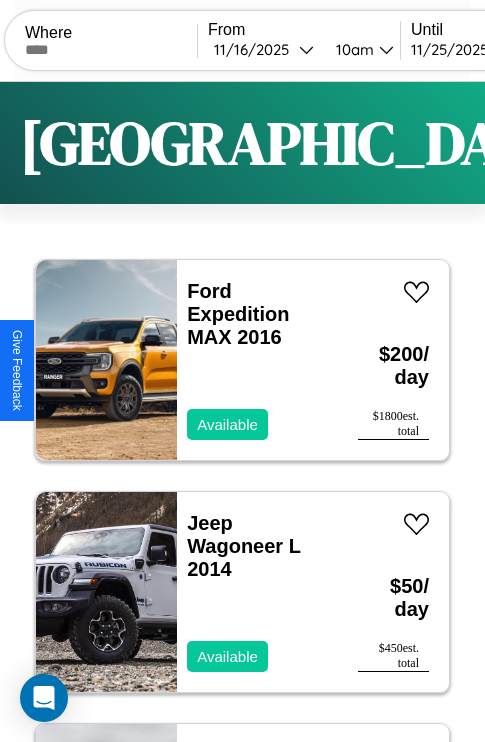 scroll, scrollTop: 66, scrollLeft: 0, axis: vertical 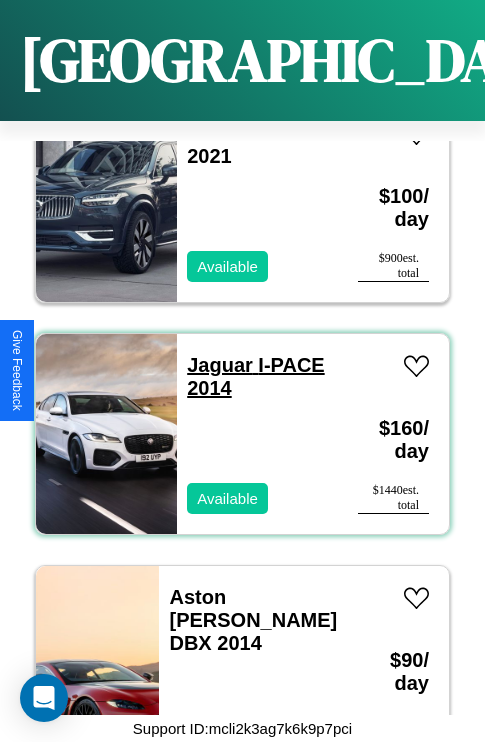 click on "Jaguar   I-PACE   2014" at bounding box center (255, 376) 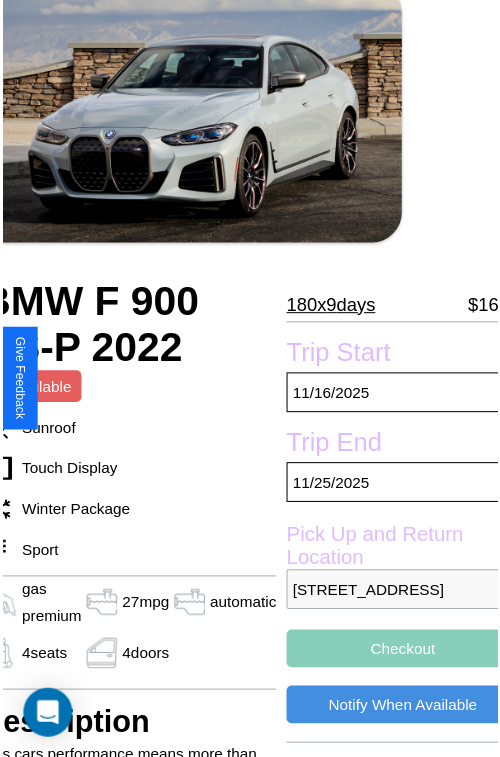 scroll, scrollTop: 112, scrollLeft: 107, axis: both 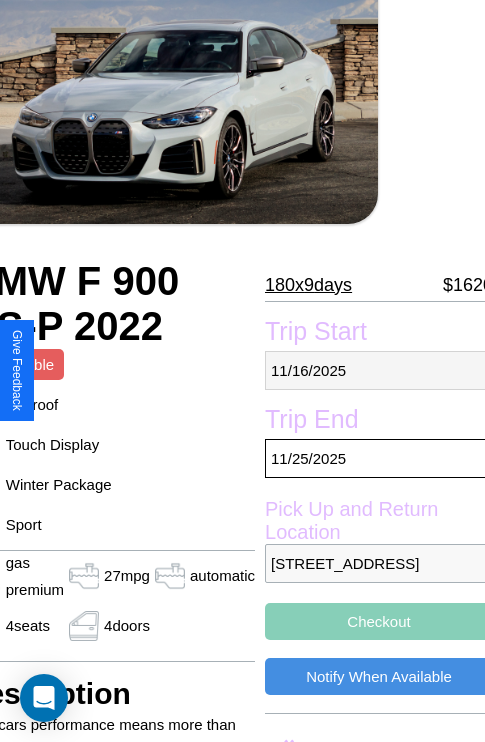 click on "11 / 16 / 2025" at bounding box center (379, 370) 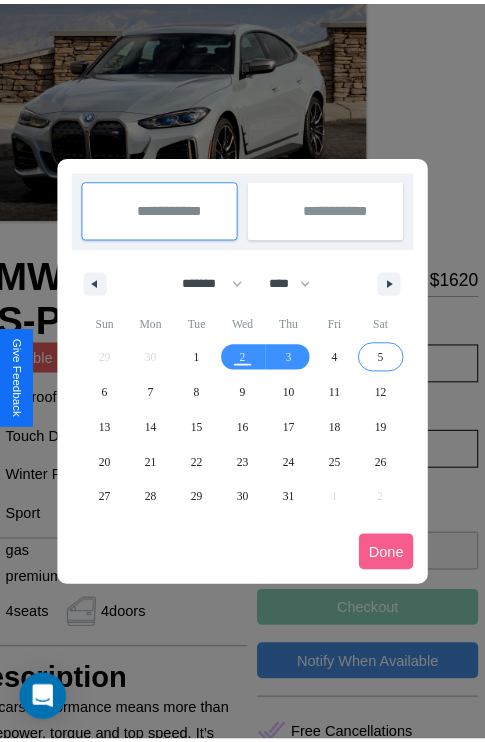 scroll, scrollTop: 0, scrollLeft: 107, axis: horizontal 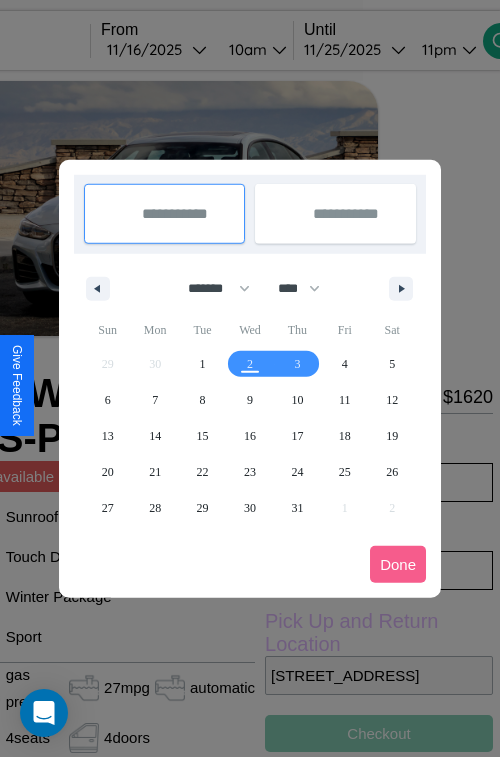 click at bounding box center [250, 378] 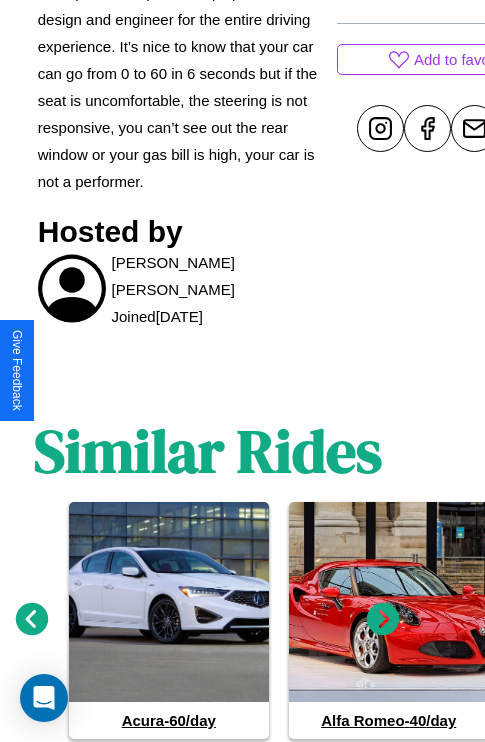 scroll, scrollTop: 934, scrollLeft: 30, axis: both 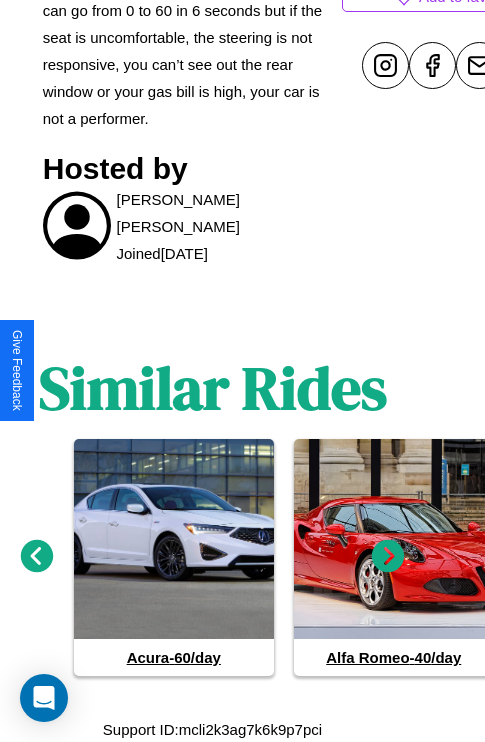click 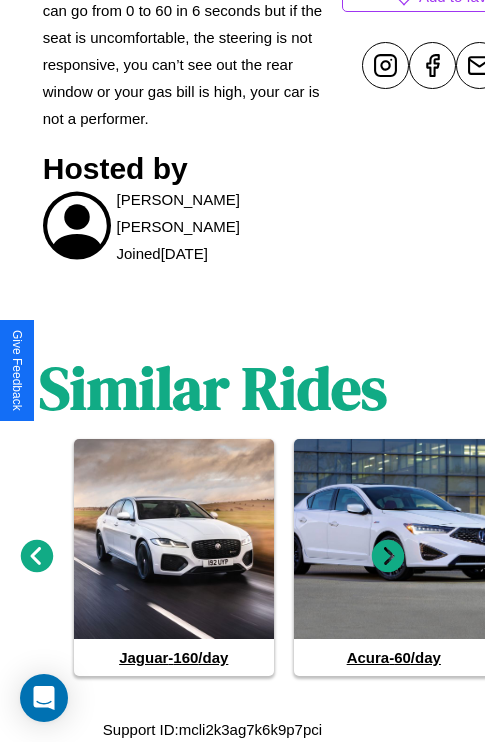click 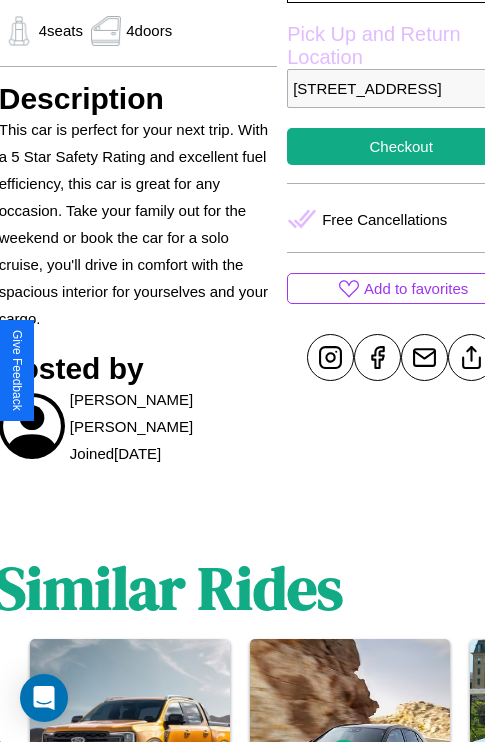 scroll, scrollTop: 709, scrollLeft: 76, axis: both 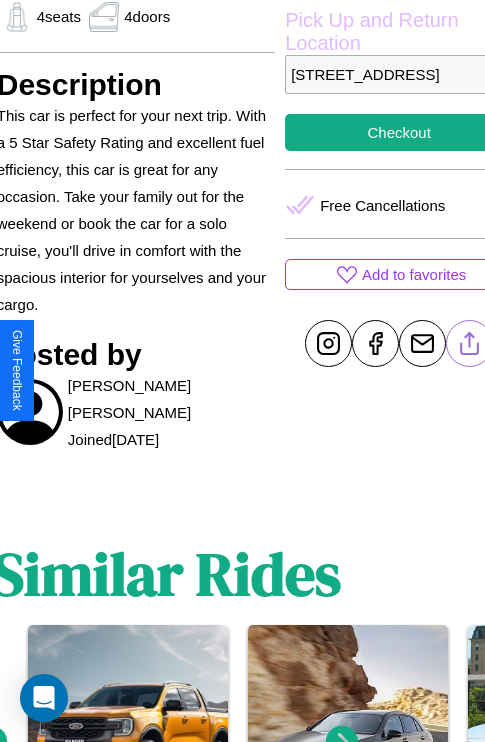 click 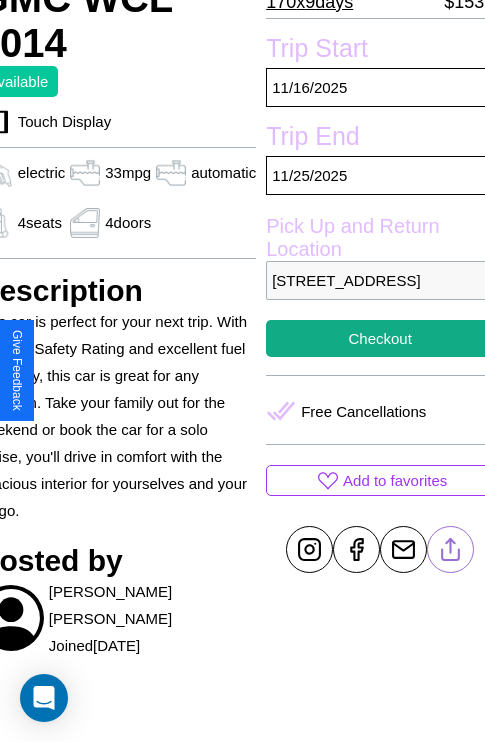 scroll, scrollTop: 498, scrollLeft: 96, axis: both 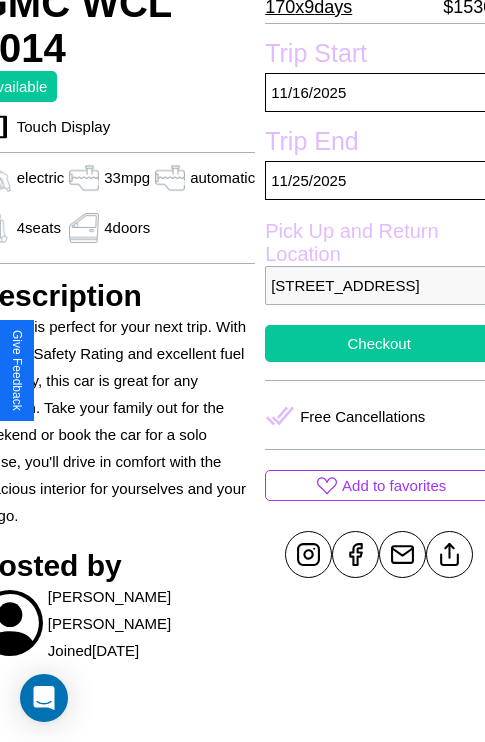 click on "Checkout" at bounding box center (379, 343) 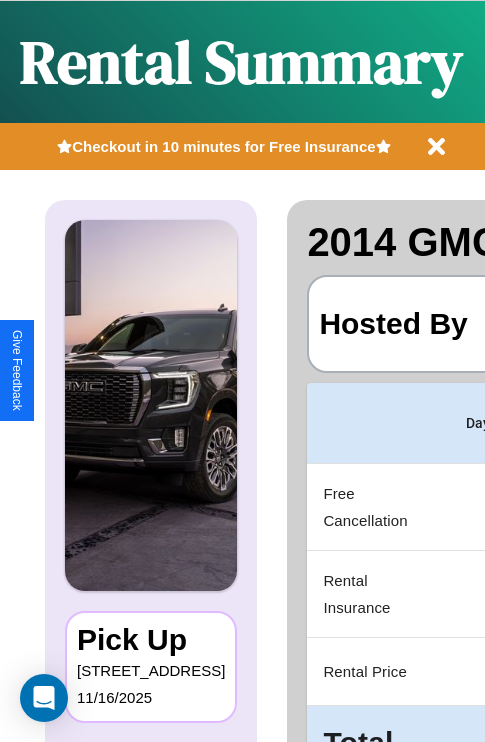 scroll, scrollTop: 106, scrollLeft: 0, axis: vertical 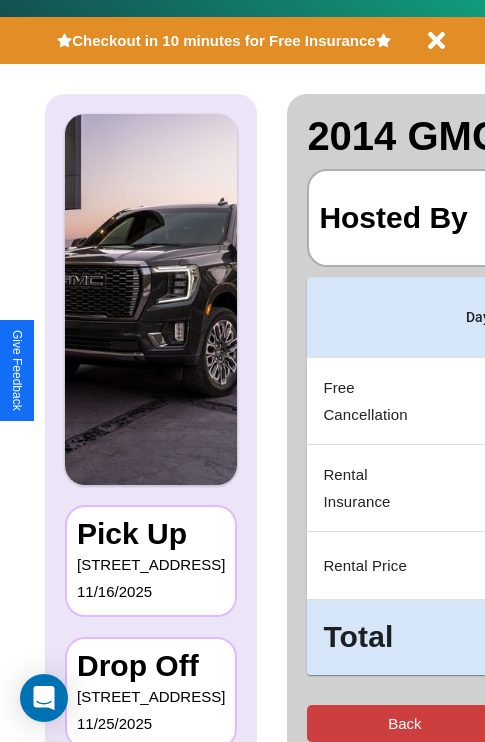 click on "Back" at bounding box center [404, 723] 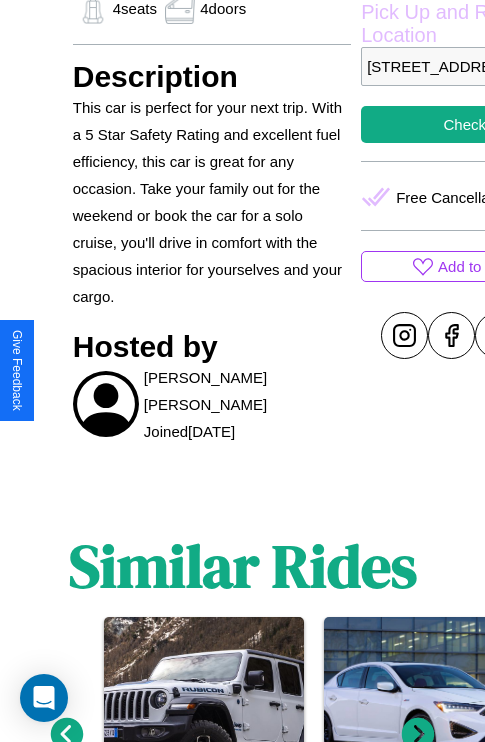 scroll, scrollTop: 895, scrollLeft: 0, axis: vertical 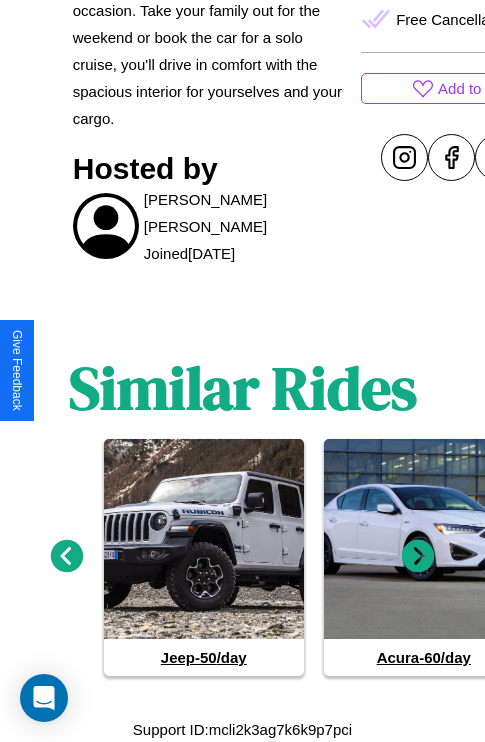 click 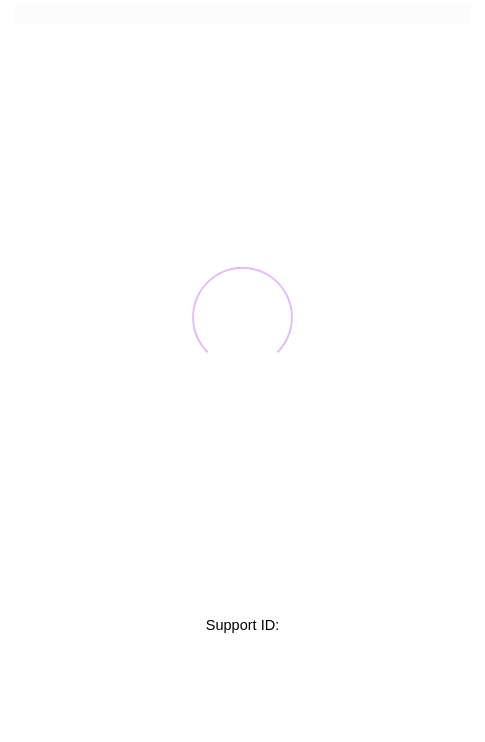 scroll, scrollTop: 0, scrollLeft: 0, axis: both 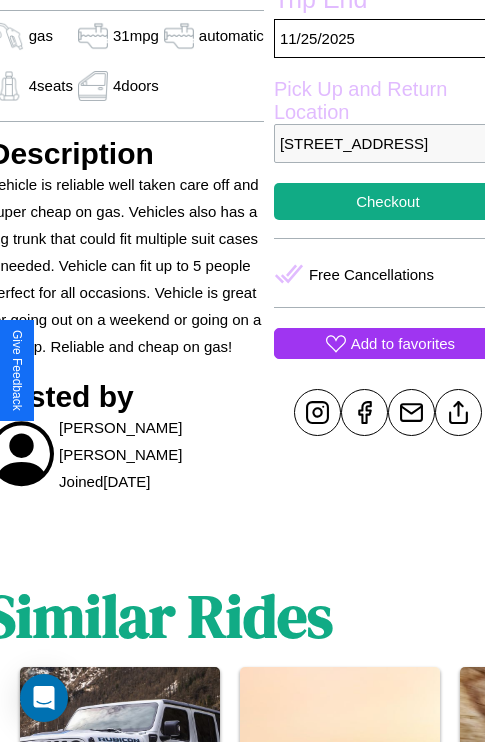 click on "Add to favorites" at bounding box center [403, 343] 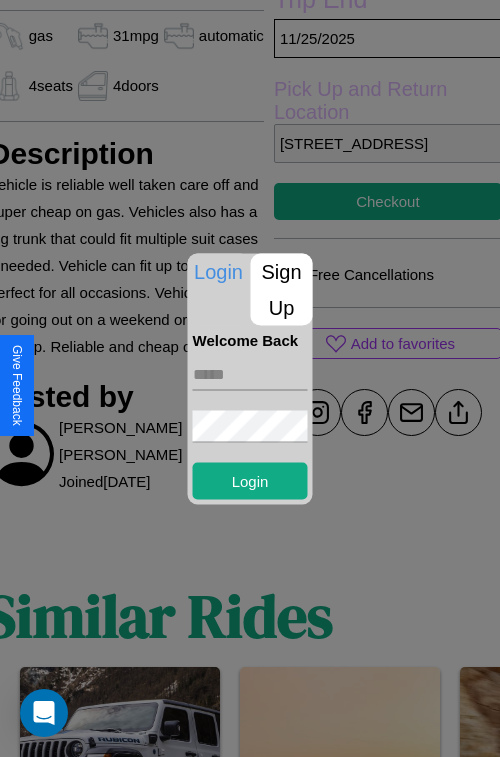 click on "Sign Up" at bounding box center (282, 289) 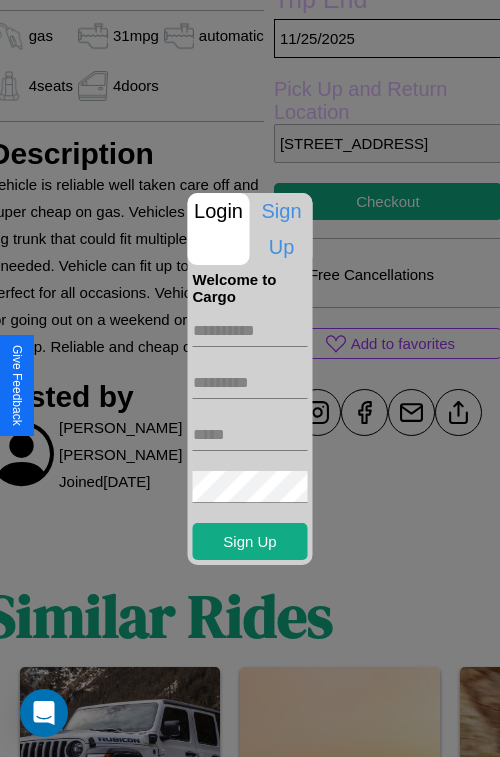 click at bounding box center (250, 331) 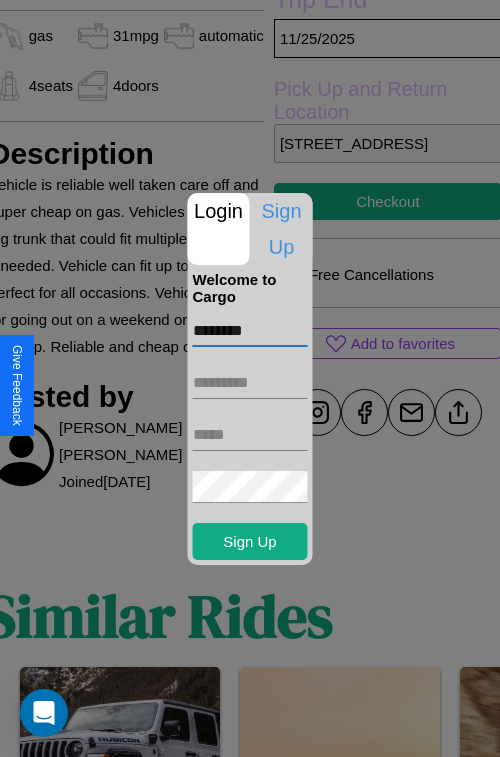 type on "********" 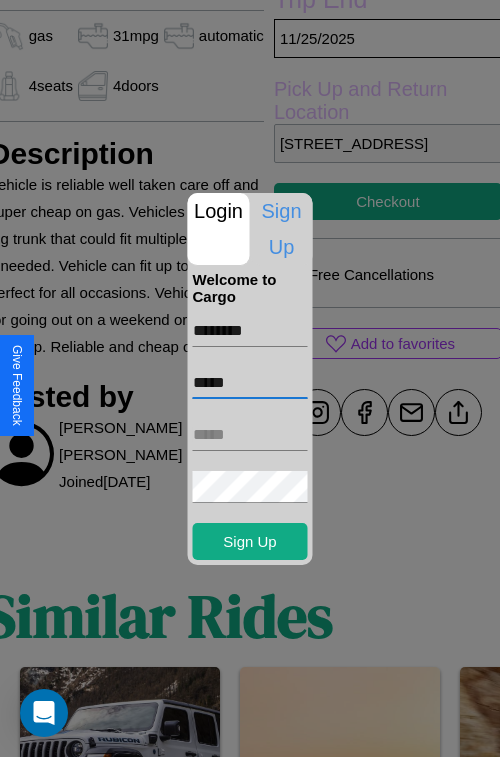 type on "*****" 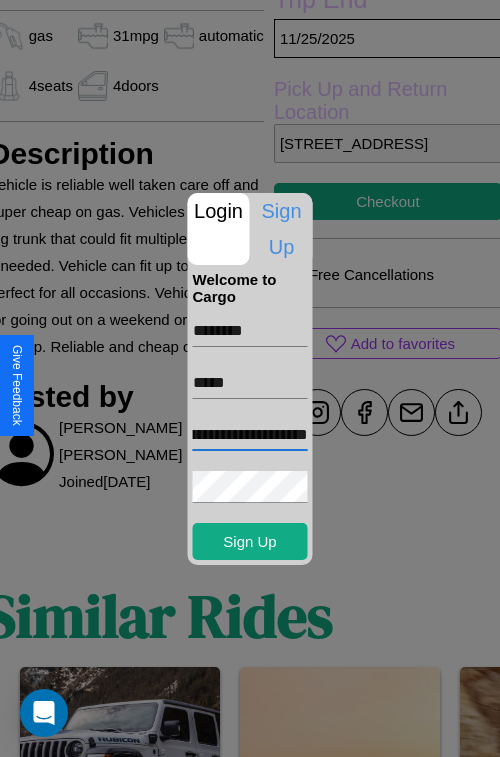 scroll, scrollTop: 0, scrollLeft: 92, axis: horizontal 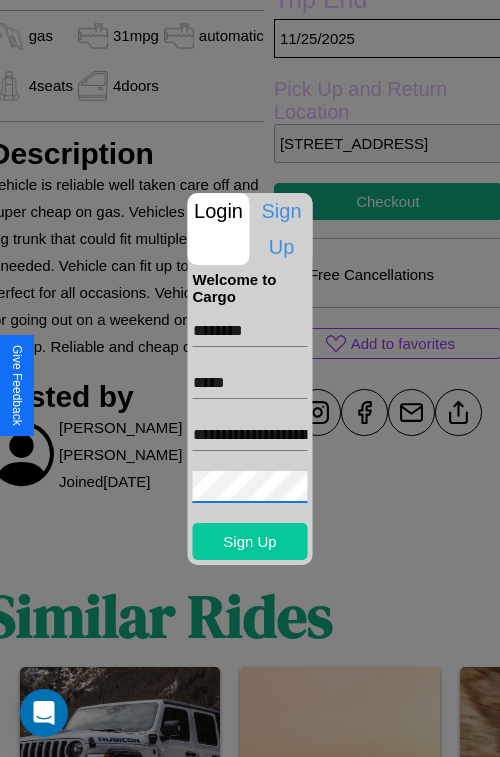 click on "Sign Up" at bounding box center [250, 541] 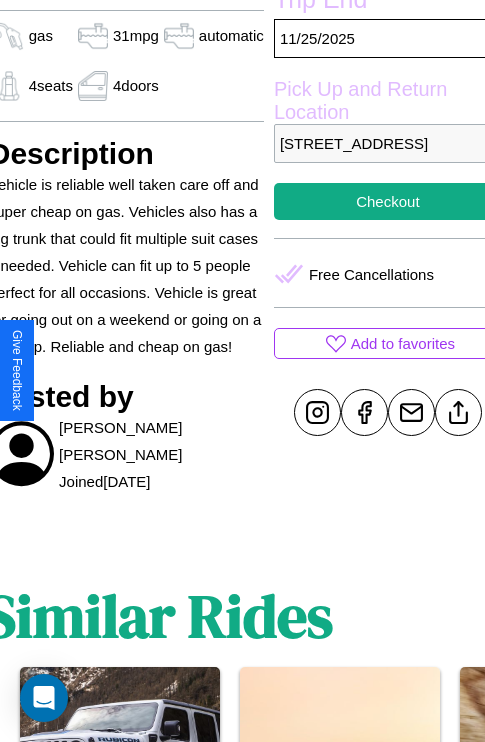 scroll, scrollTop: 710, scrollLeft: 84, axis: both 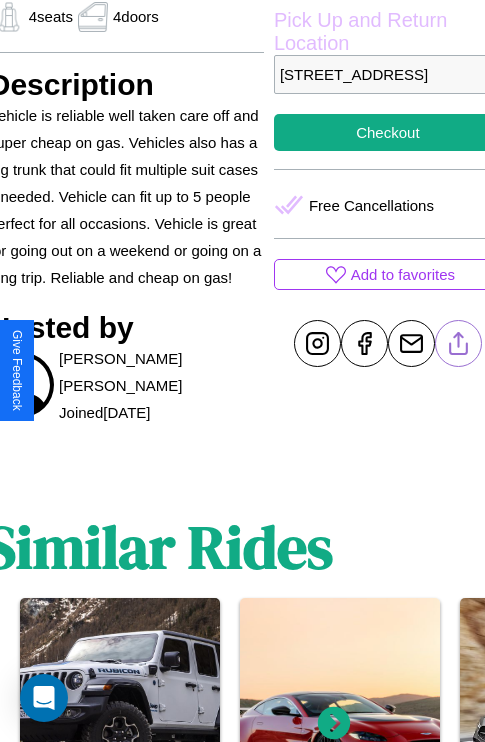 click 